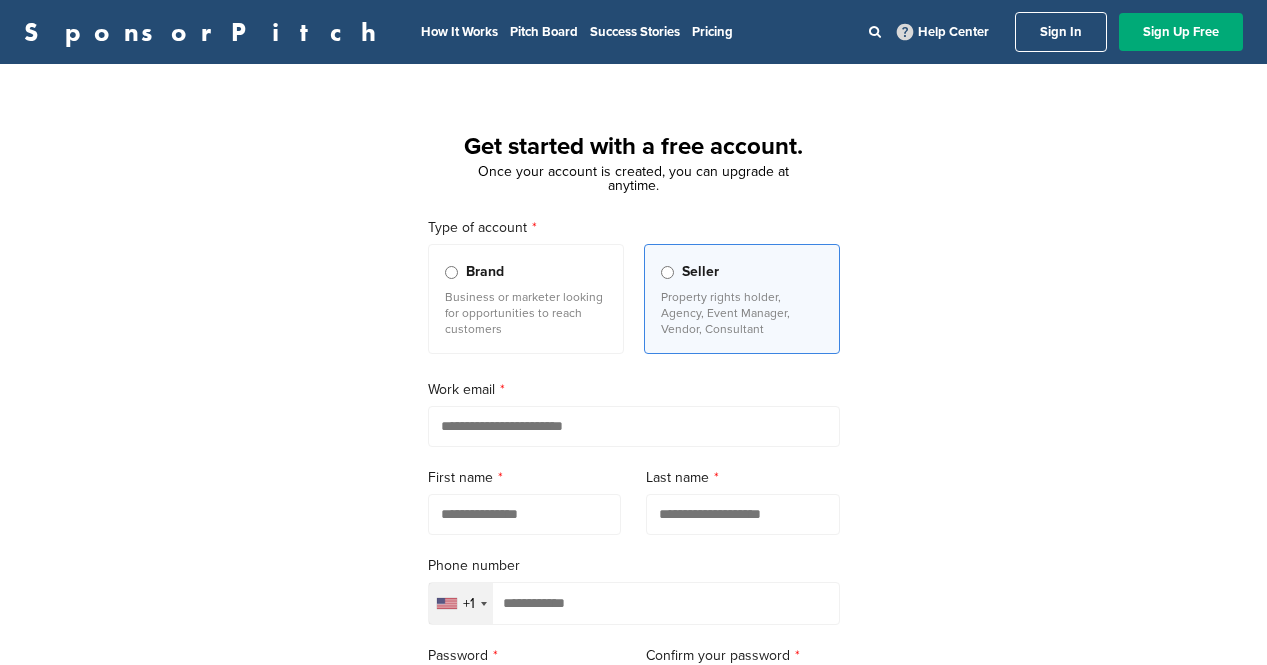 scroll, scrollTop: 0, scrollLeft: 0, axis: both 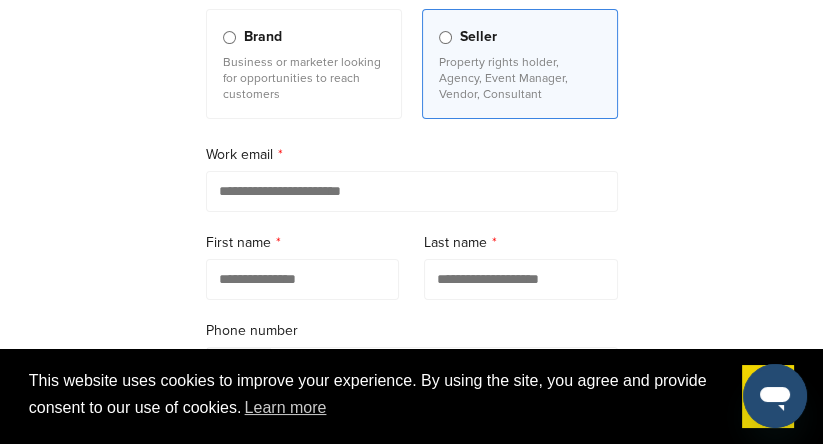 click at bounding box center (412, 191) 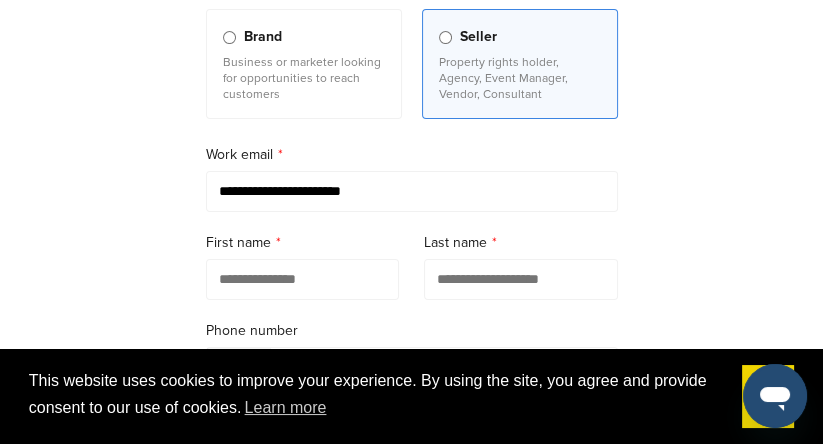 click at bounding box center (303, 279) 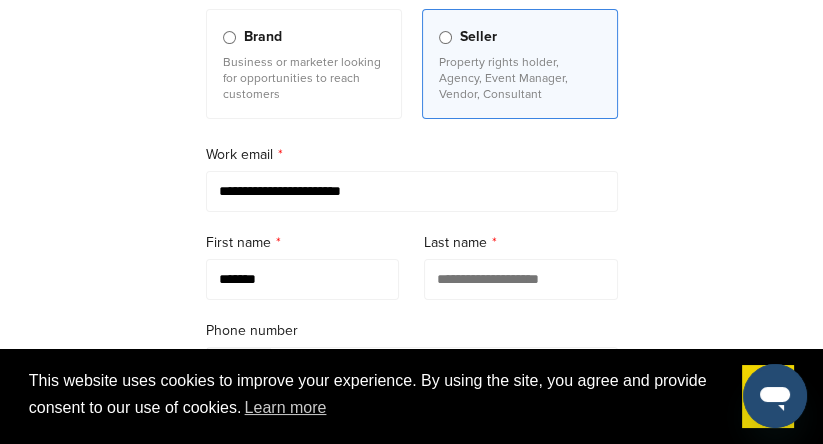 type on "*******" 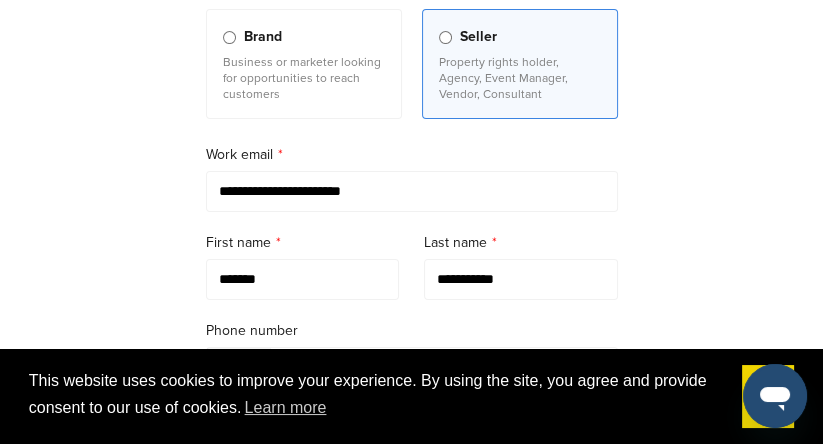 type on "**********" 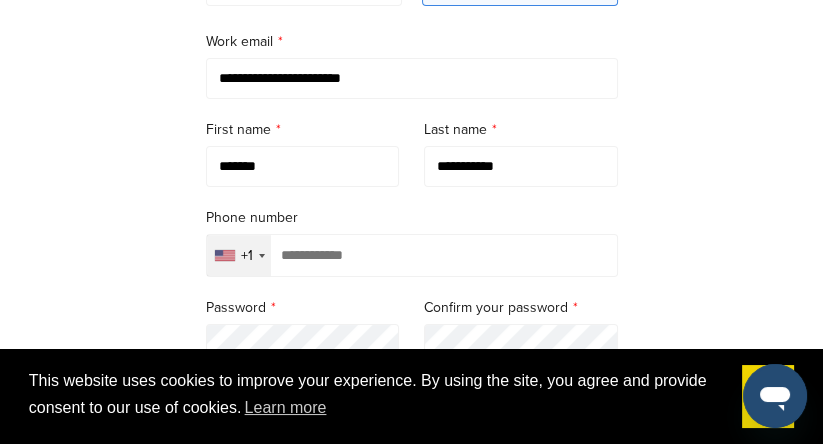 scroll, scrollTop: 363, scrollLeft: 0, axis: vertical 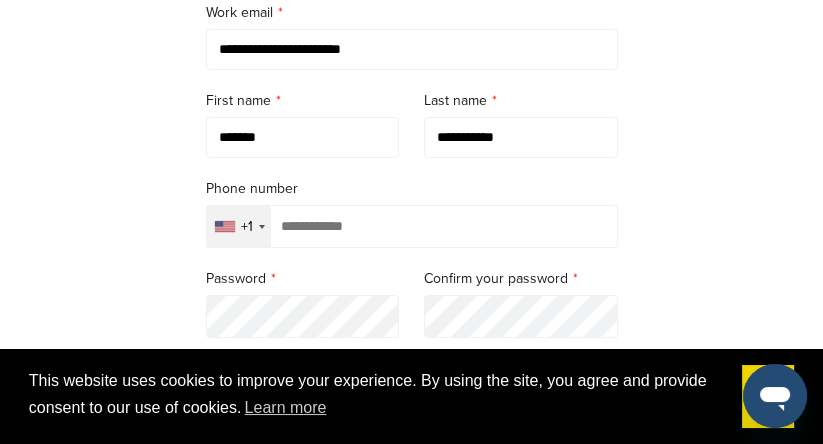 click at bounding box center (412, 226) 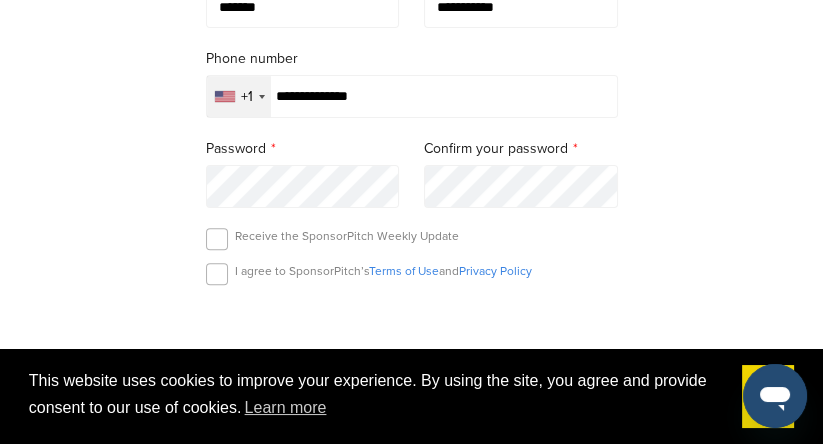 scroll, scrollTop: 518, scrollLeft: 0, axis: vertical 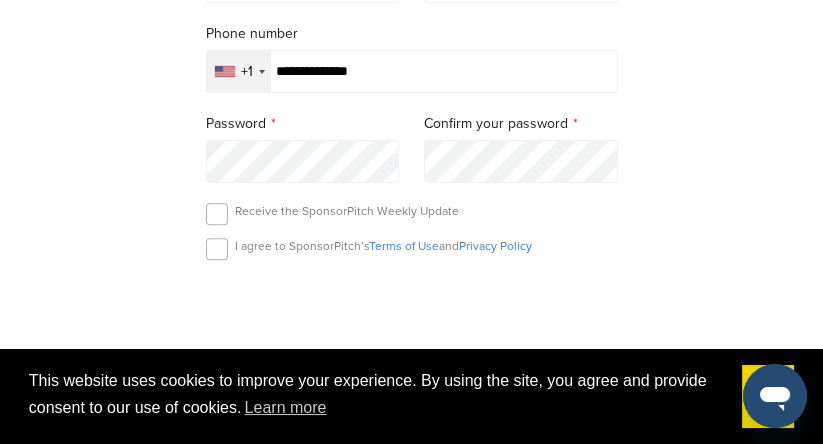 type on "**********" 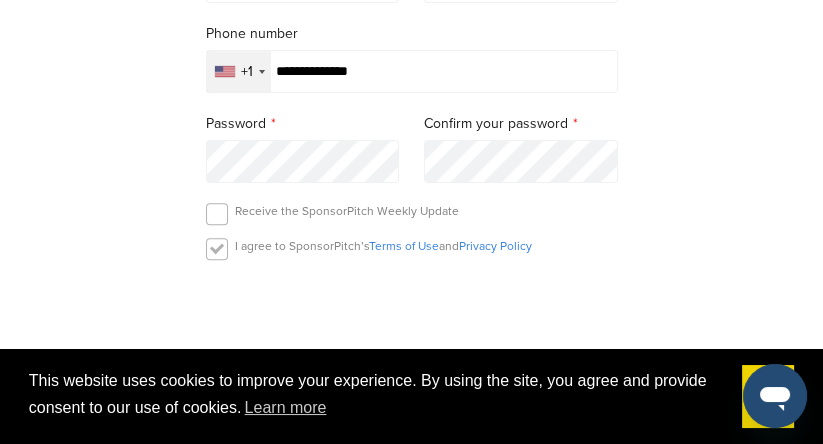click at bounding box center (217, 249) 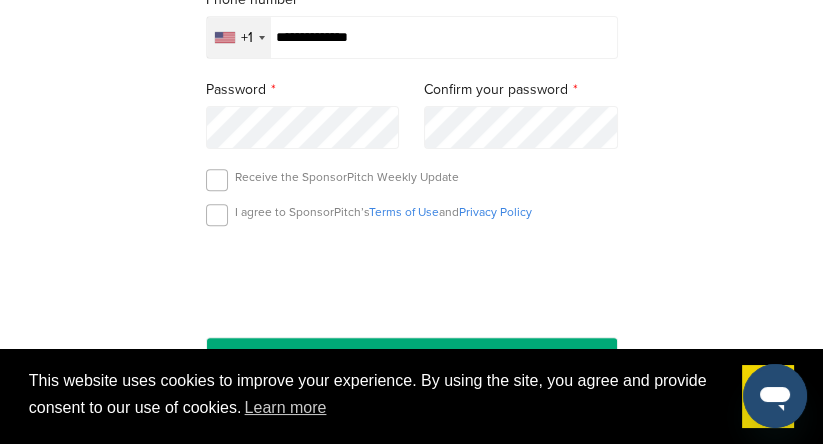 scroll, scrollTop: 596, scrollLeft: 0, axis: vertical 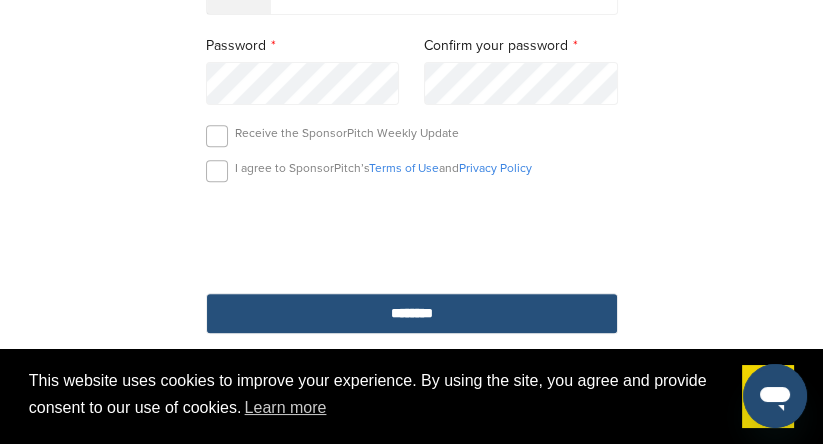 click on "********" at bounding box center [412, 313] 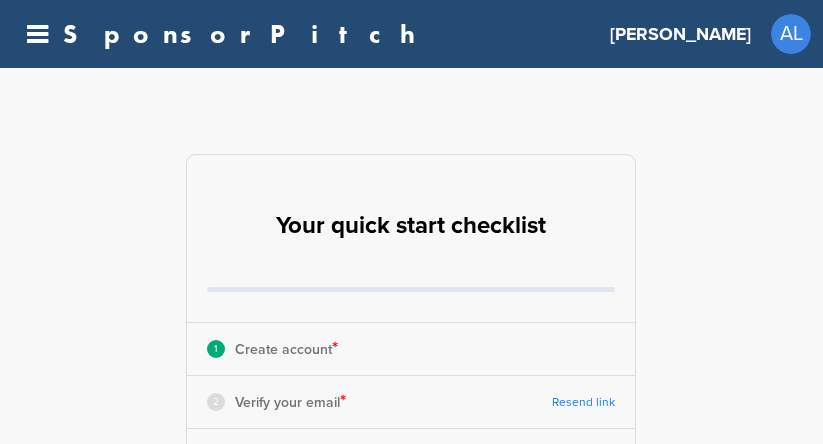 scroll, scrollTop: 0, scrollLeft: 0, axis: both 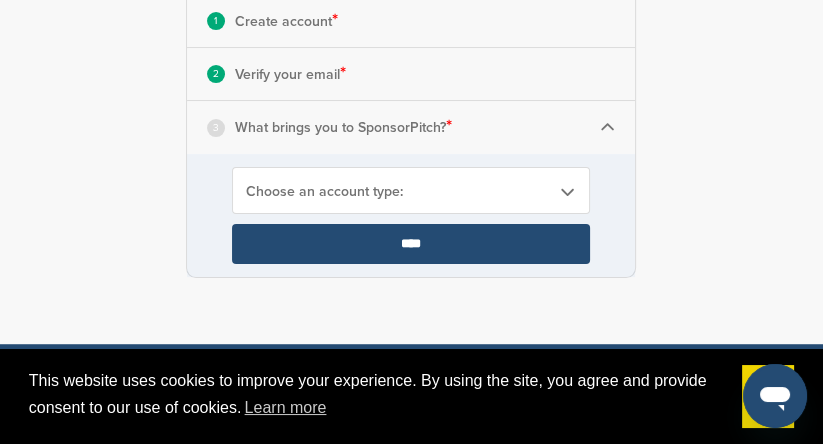 click on "Choose an account type:" at bounding box center (398, 191) 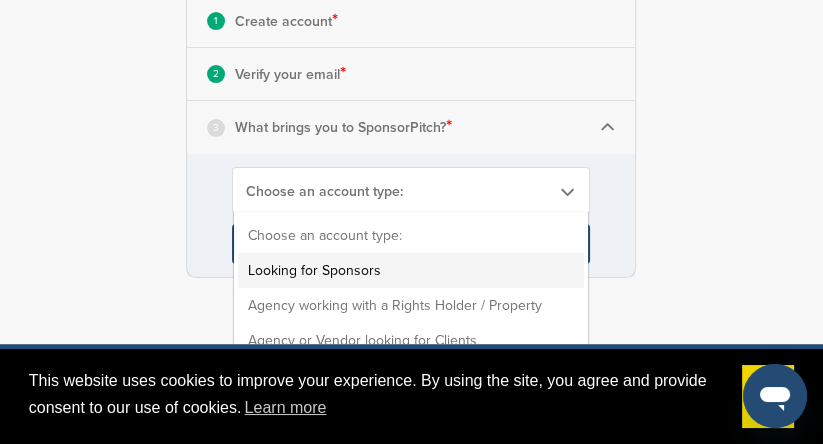 click on "Looking for Sponsors" at bounding box center (411, 270) 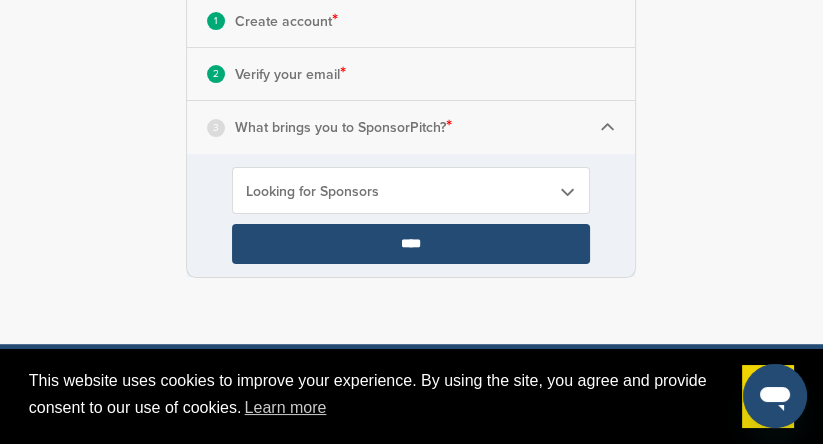 click on "****" at bounding box center [411, 244] 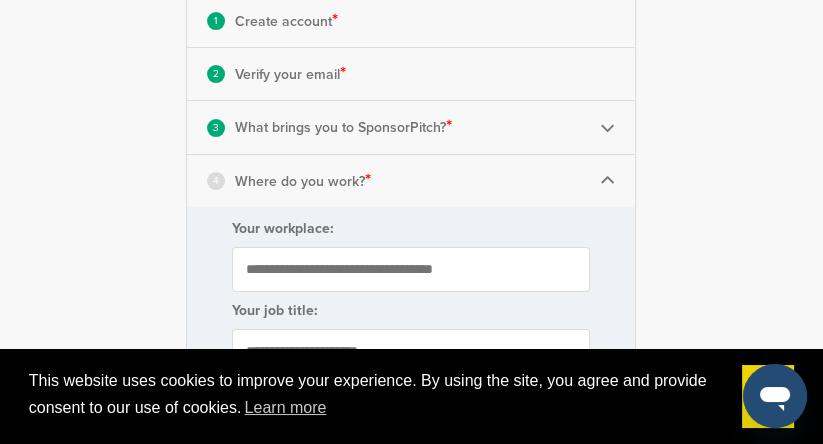 click on "**********" at bounding box center (411, 362) 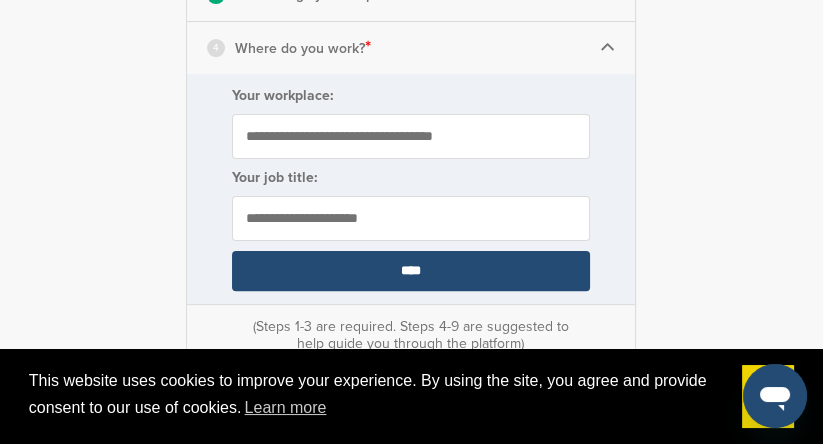 scroll, scrollTop: 449, scrollLeft: 0, axis: vertical 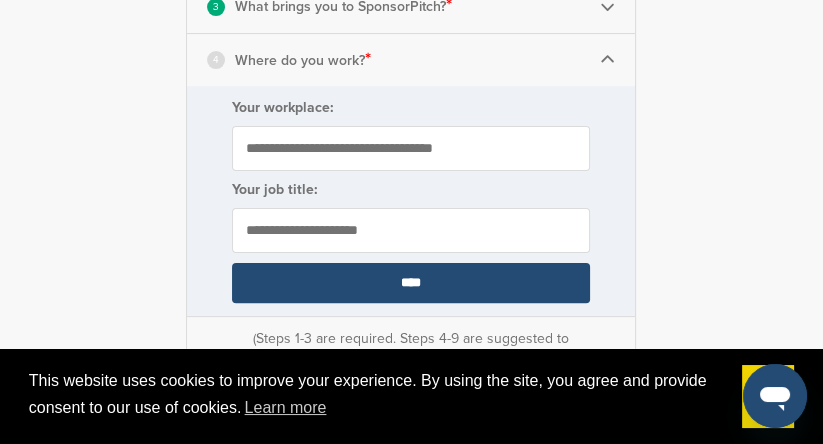 click on "Your workplace:" at bounding box center [411, 148] 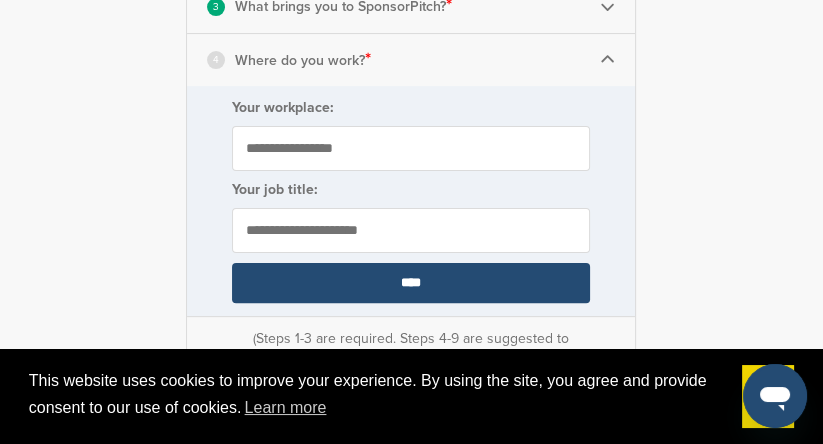 type on "**********" 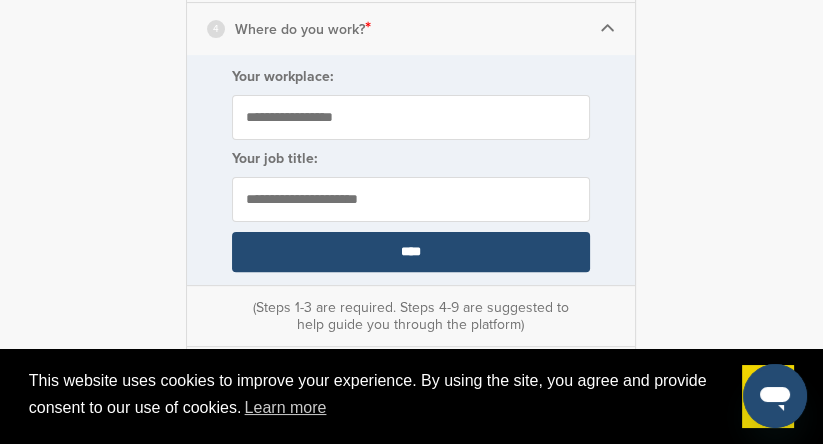 scroll, scrollTop: 520, scrollLeft: 0, axis: vertical 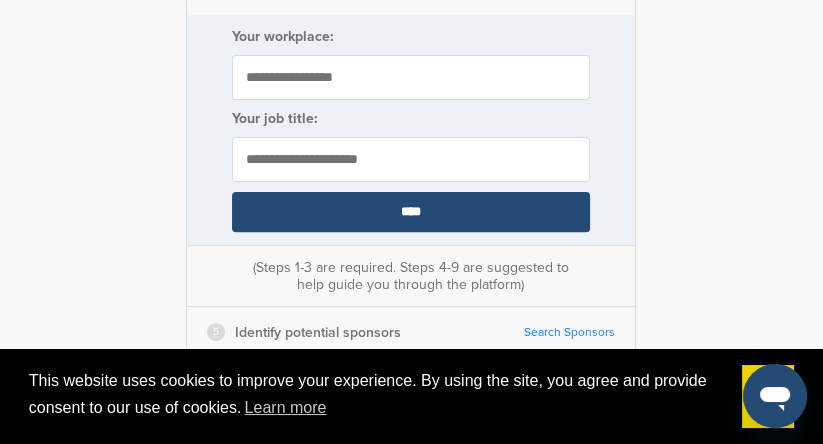 click at bounding box center (411, 159) 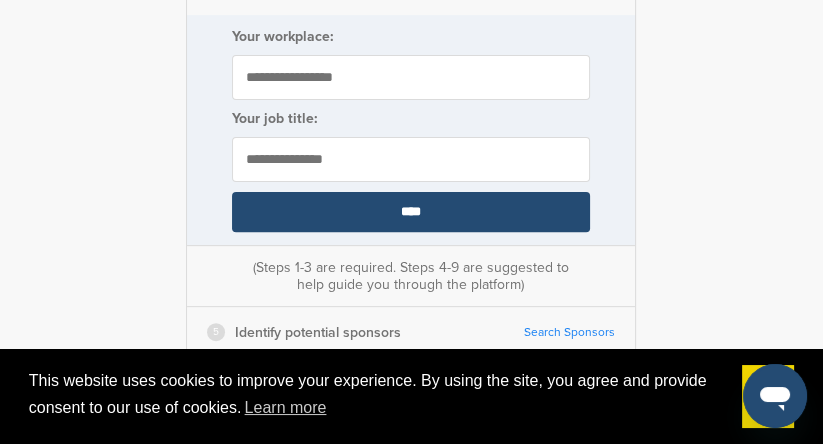 click on "**********" at bounding box center [411, 159] 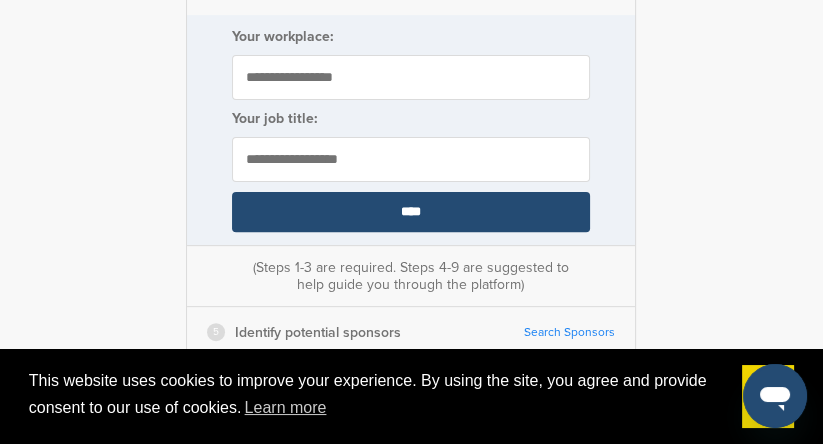 type on "**********" 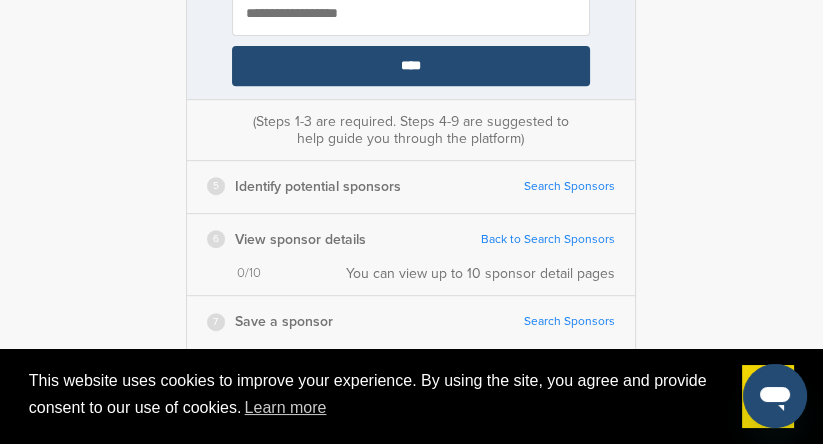 scroll, scrollTop: 468, scrollLeft: 0, axis: vertical 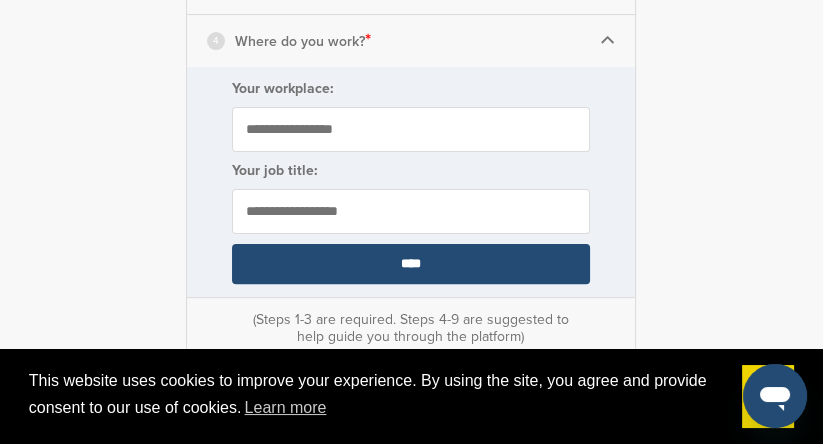 click on "**********" at bounding box center (411, 265) 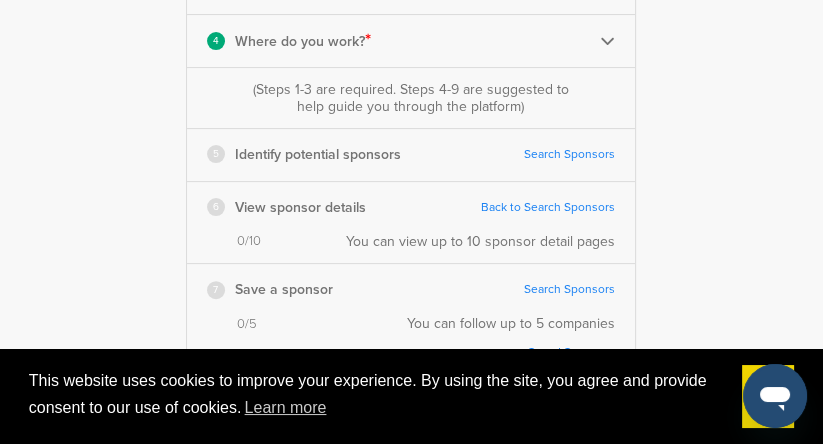 click on "Search Sponsors" at bounding box center (569, 154) 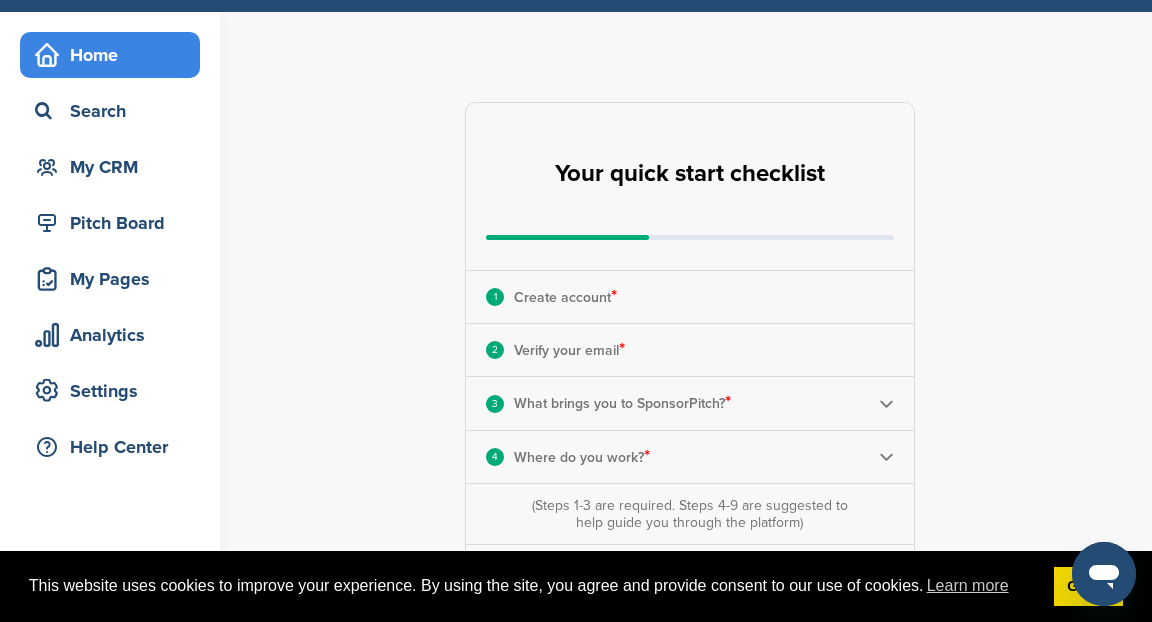 scroll, scrollTop: 8, scrollLeft: 0, axis: vertical 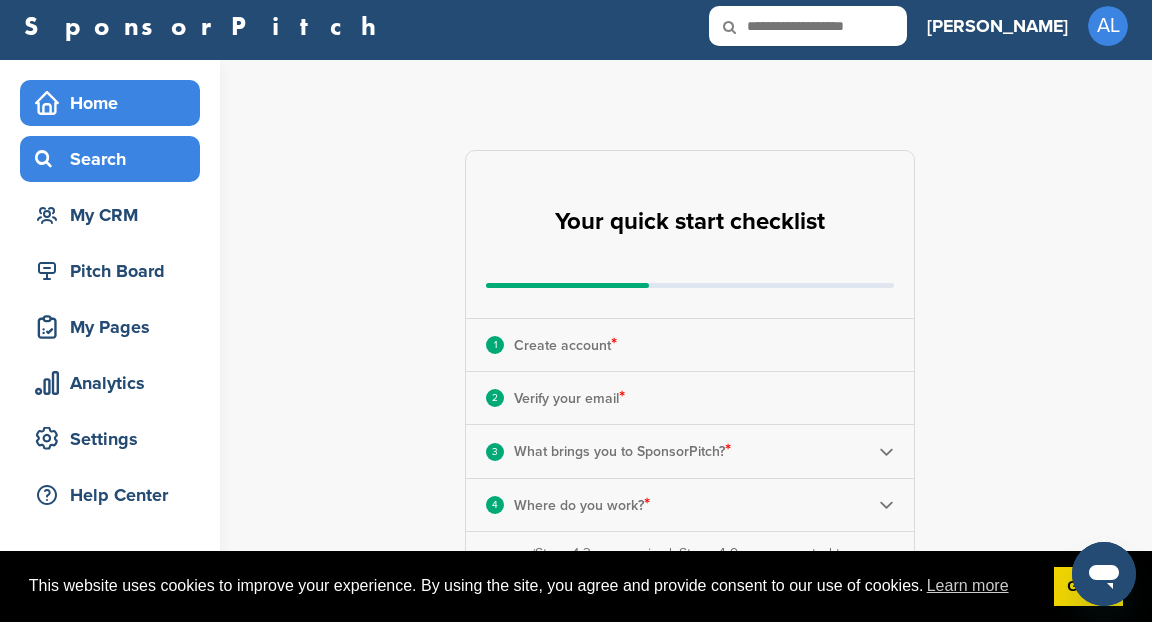 click on "Search" at bounding box center (115, 159) 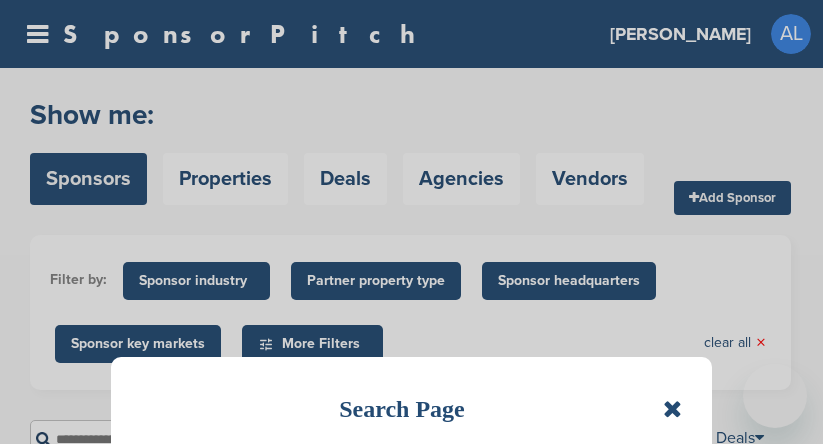 scroll, scrollTop: 0, scrollLeft: 0, axis: both 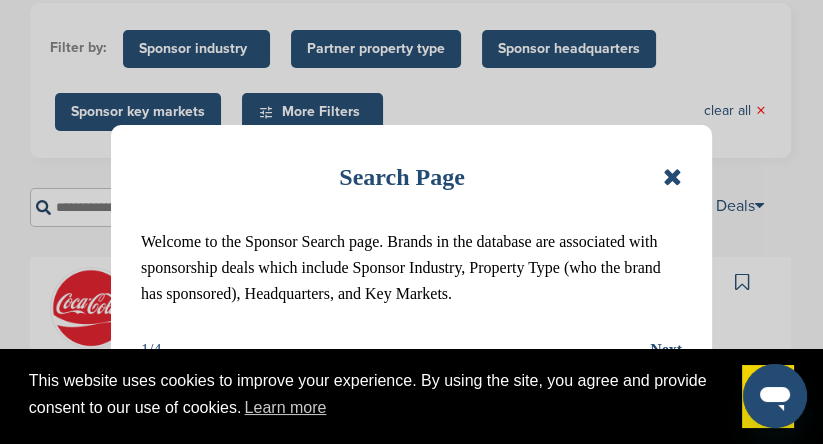 click at bounding box center [672, 177] 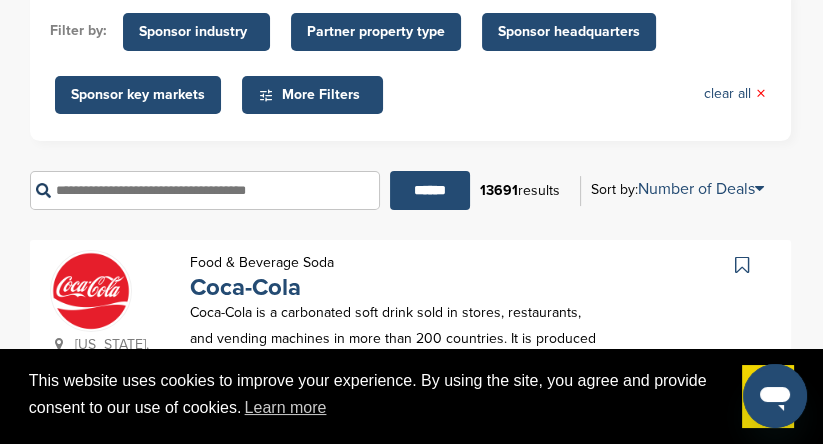 scroll, scrollTop: 172, scrollLeft: 0, axis: vertical 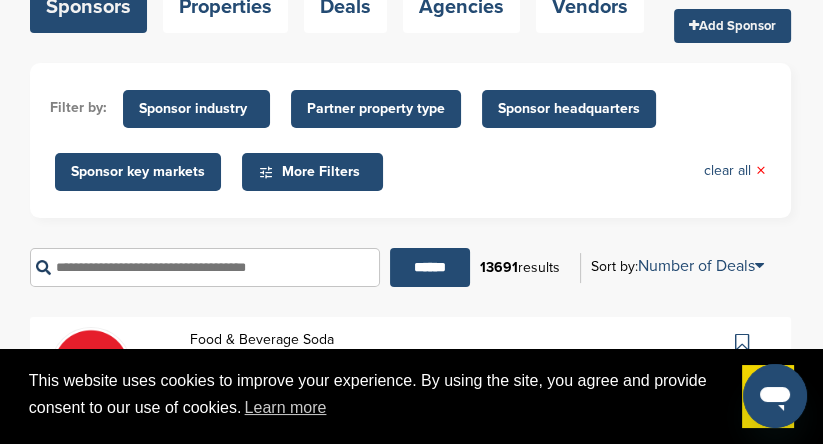 click on "Sponsor key markets" at bounding box center (138, 172) 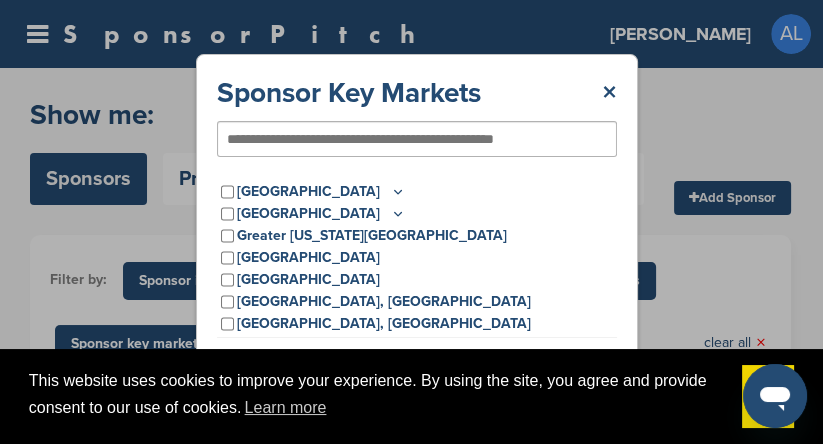 scroll, scrollTop: 37, scrollLeft: 0, axis: vertical 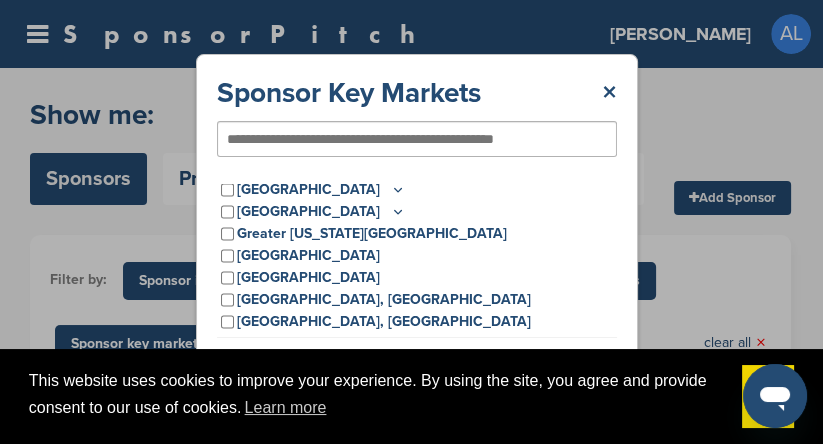 click on "Greater Los Angeles Area" at bounding box center [308, 256] 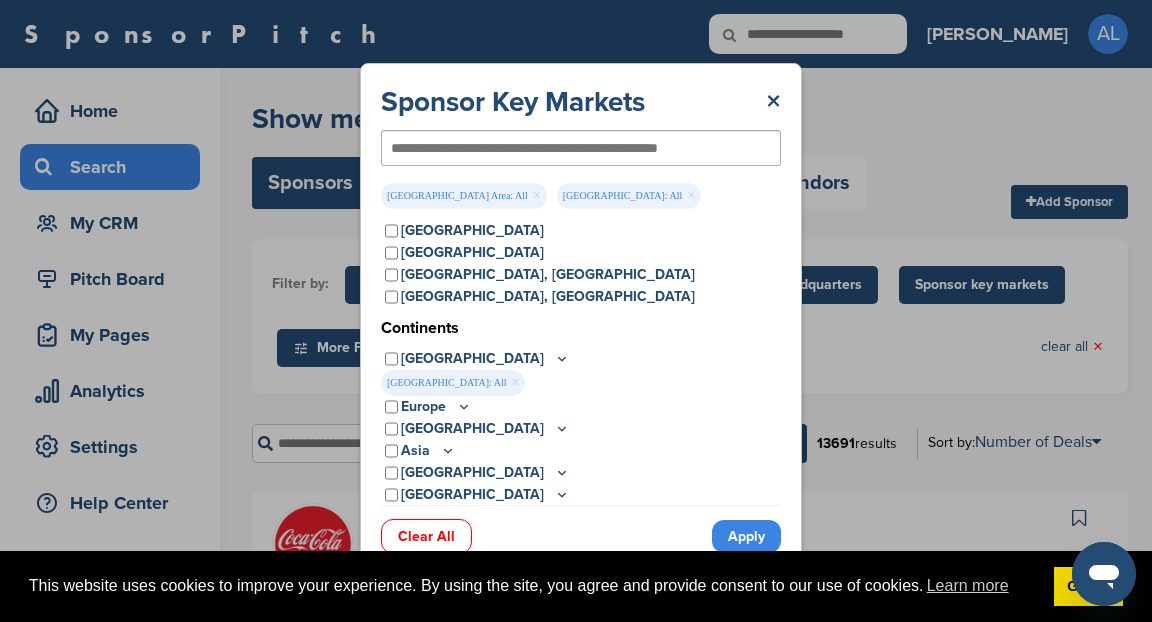 scroll, scrollTop: 97, scrollLeft: 0, axis: vertical 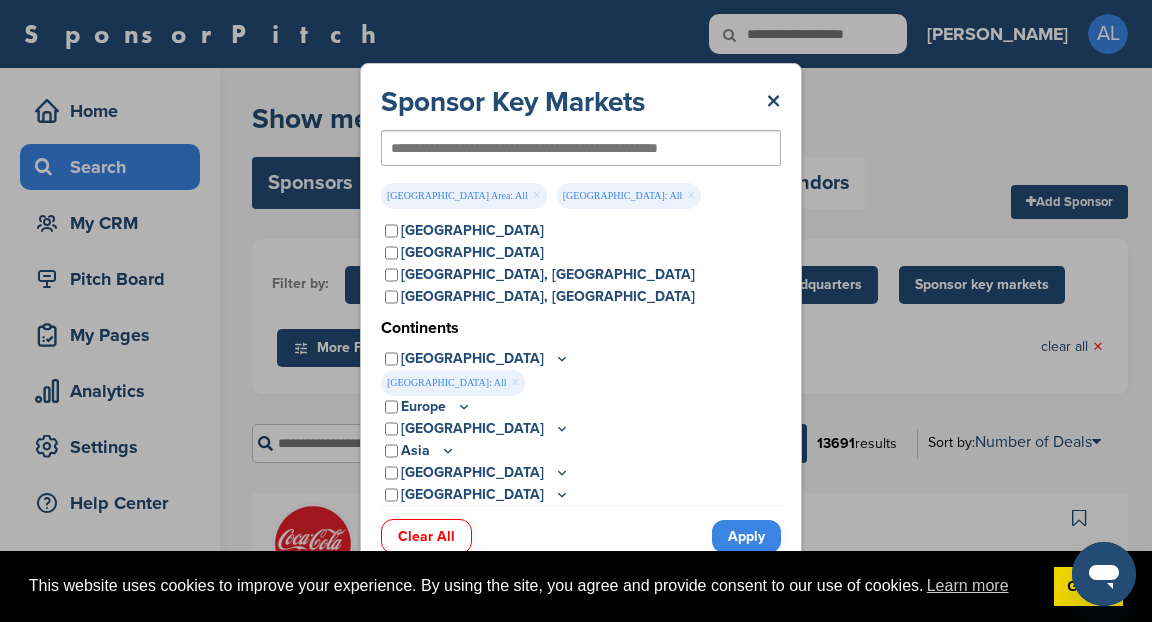 click on "Apply" at bounding box center (746, 536) 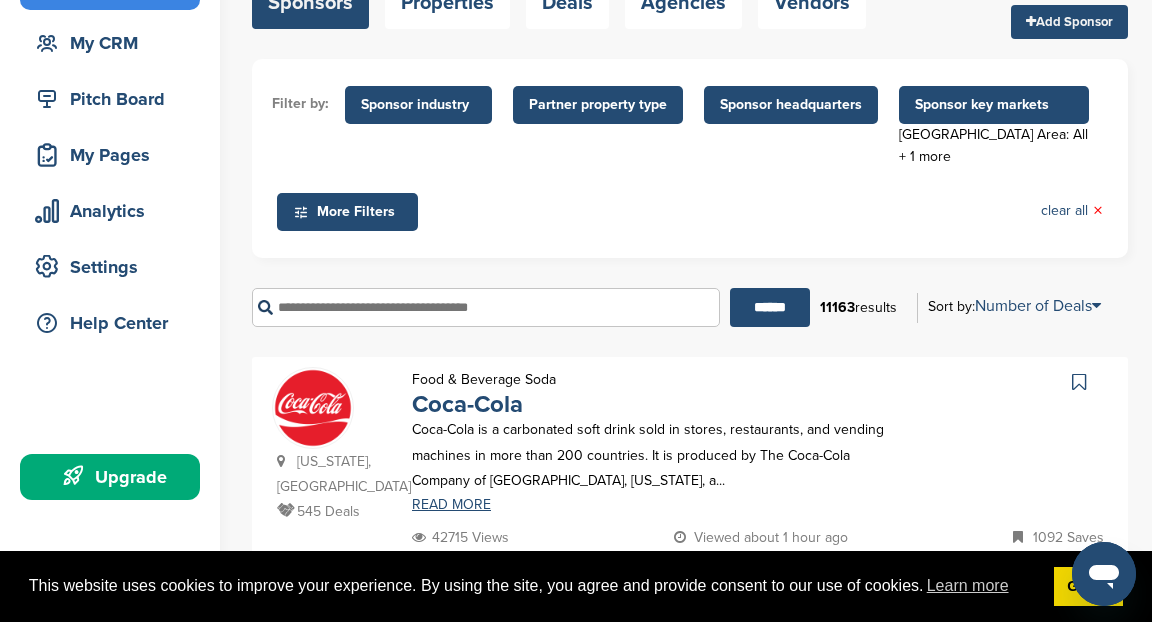 scroll, scrollTop: 61, scrollLeft: 0, axis: vertical 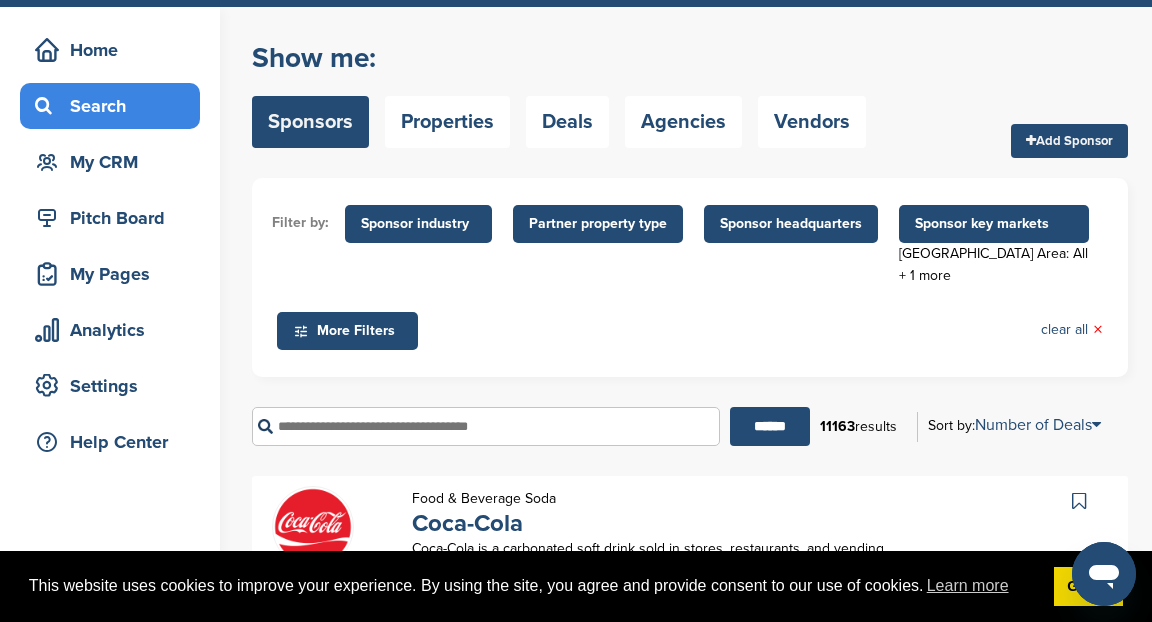 click on "More Filters" at bounding box center [347, 331] 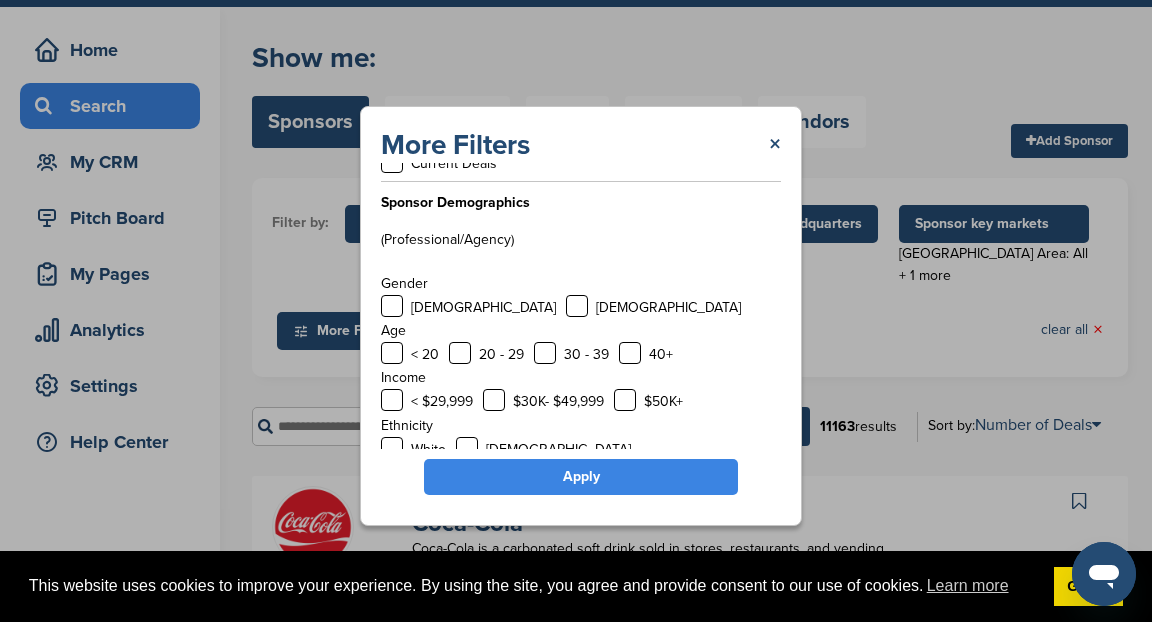 scroll, scrollTop: 63, scrollLeft: 0, axis: vertical 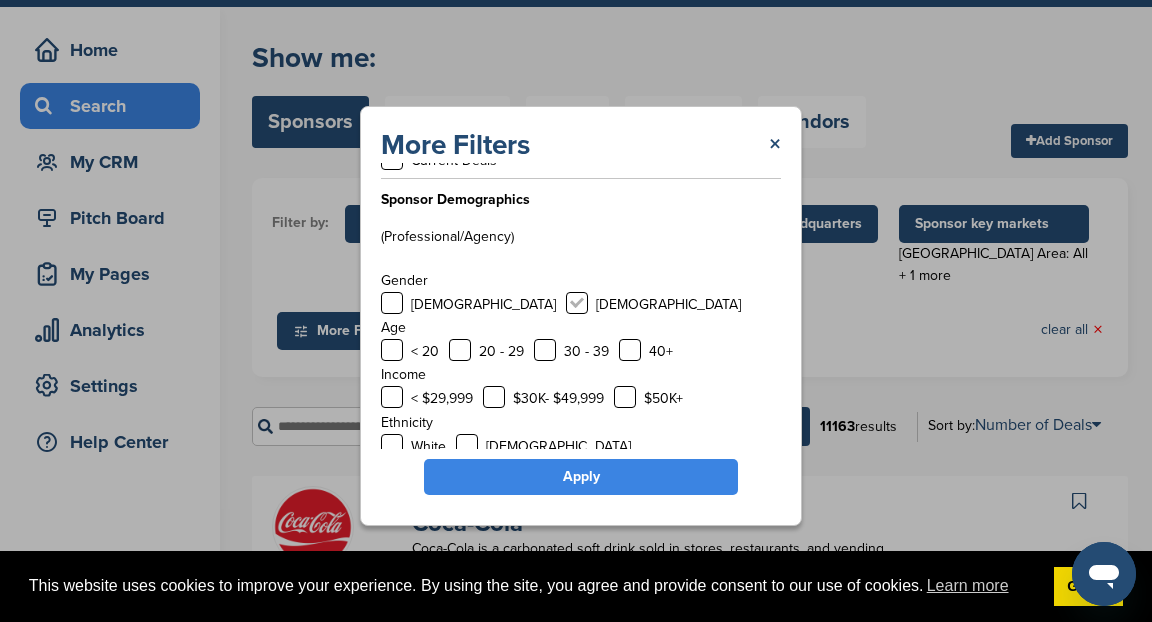 click at bounding box center [577, 303] 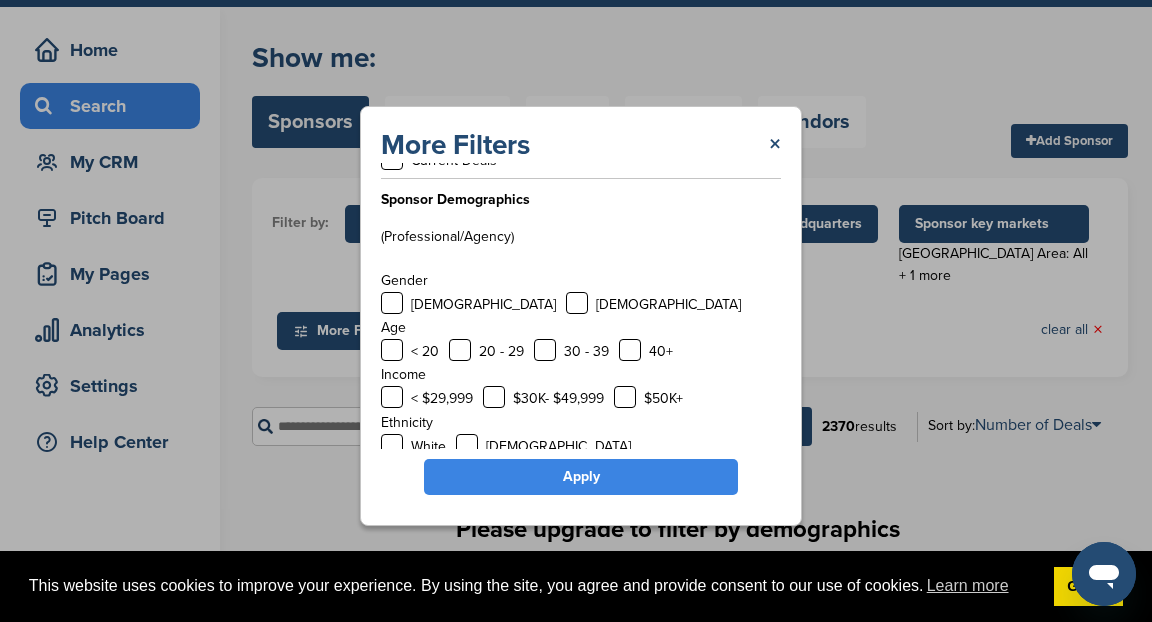 scroll, scrollTop: 0, scrollLeft: 0, axis: both 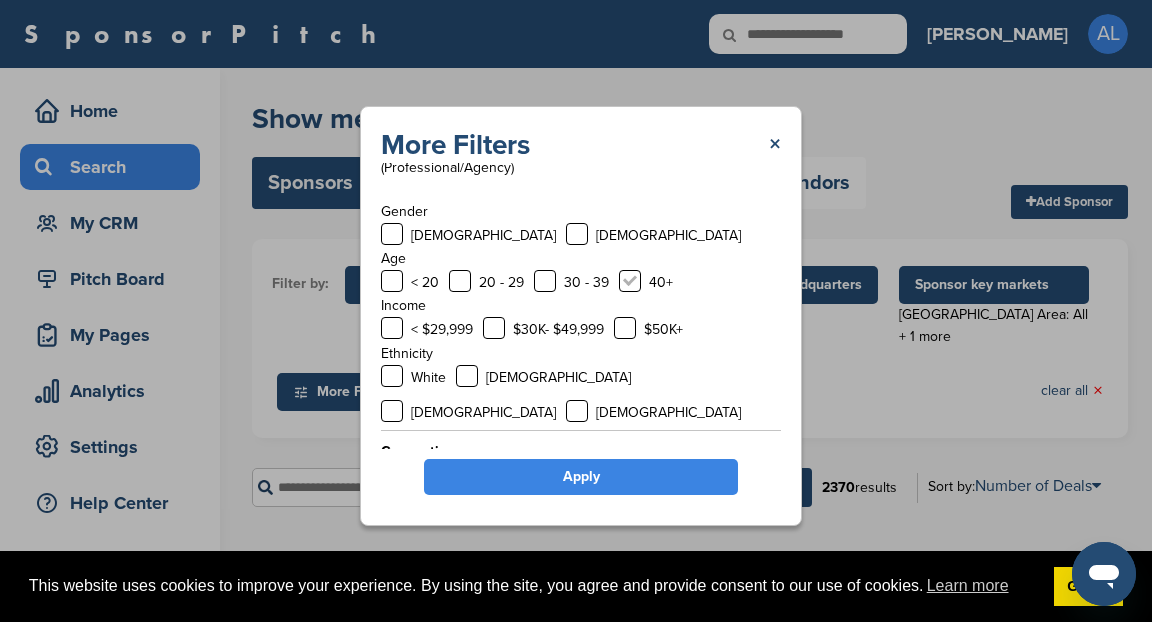 click at bounding box center [630, 281] 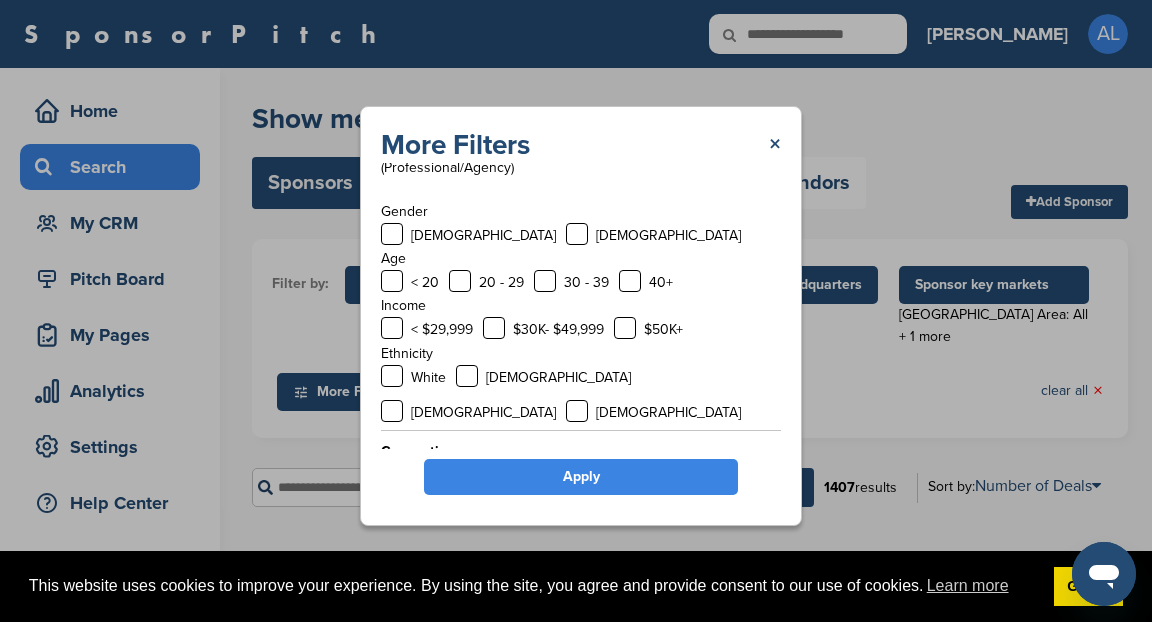 scroll, scrollTop: 150, scrollLeft: 0, axis: vertical 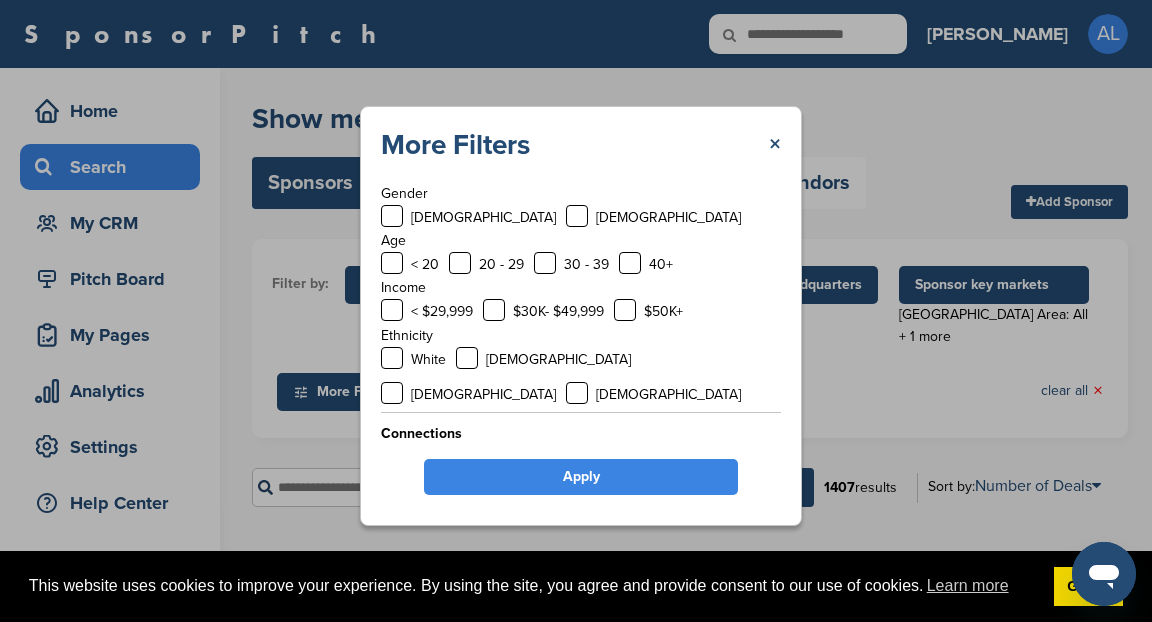 click on "Apply" at bounding box center [581, 477] 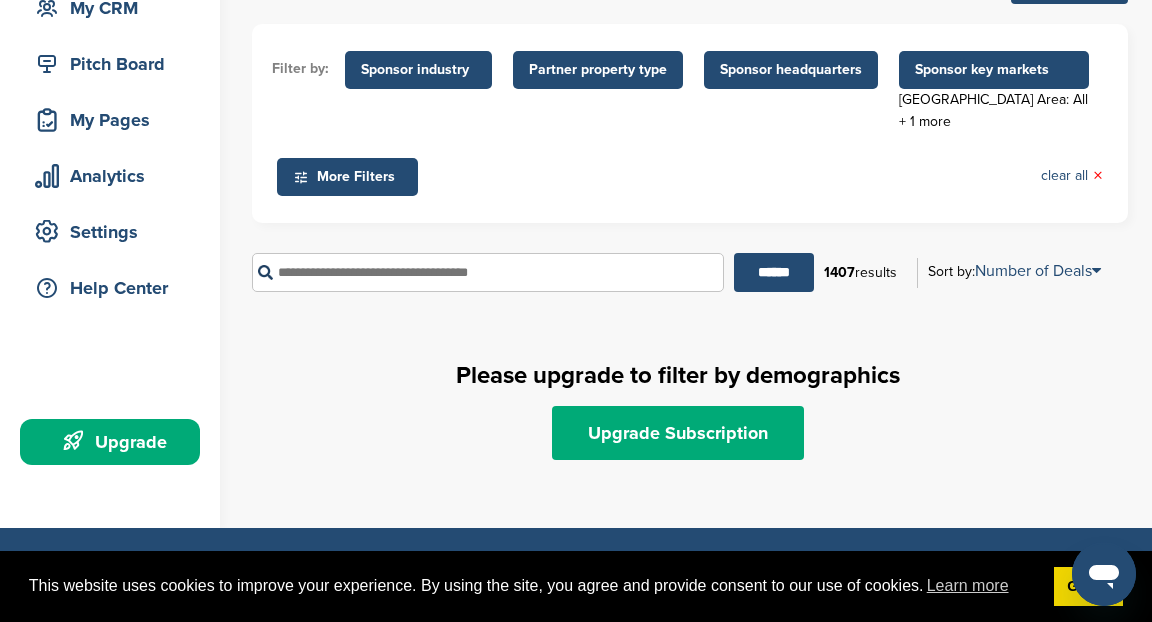 scroll, scrollTop: 168, scrollLeft: 0, axis: vertical 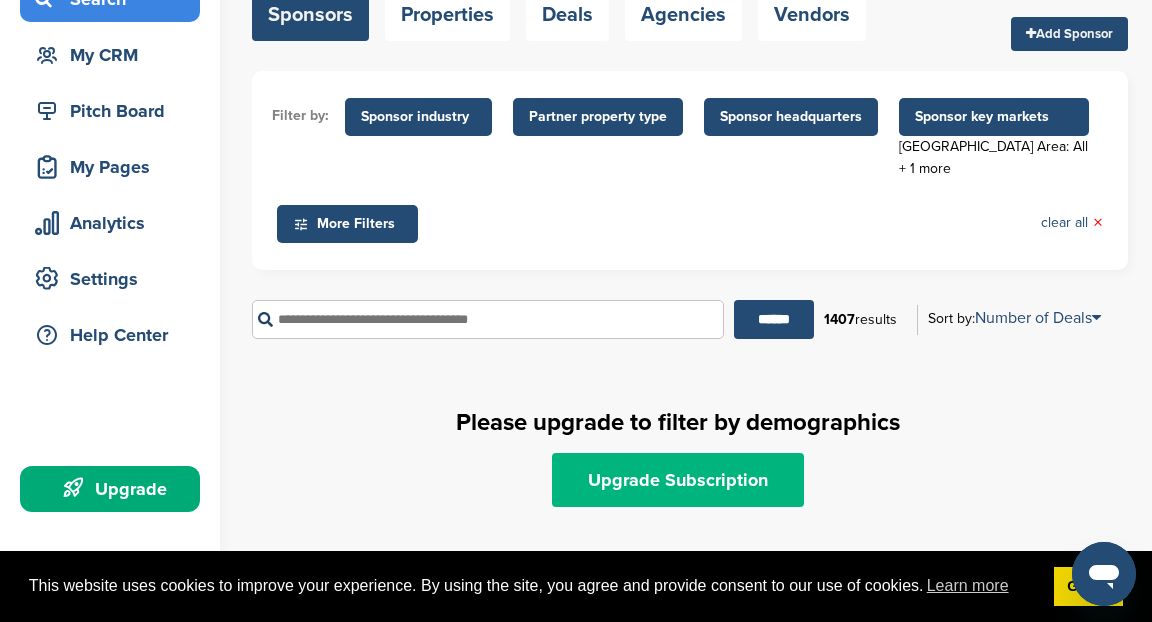 click on "Upgrade Subscription" at bounding box center [678, 480] 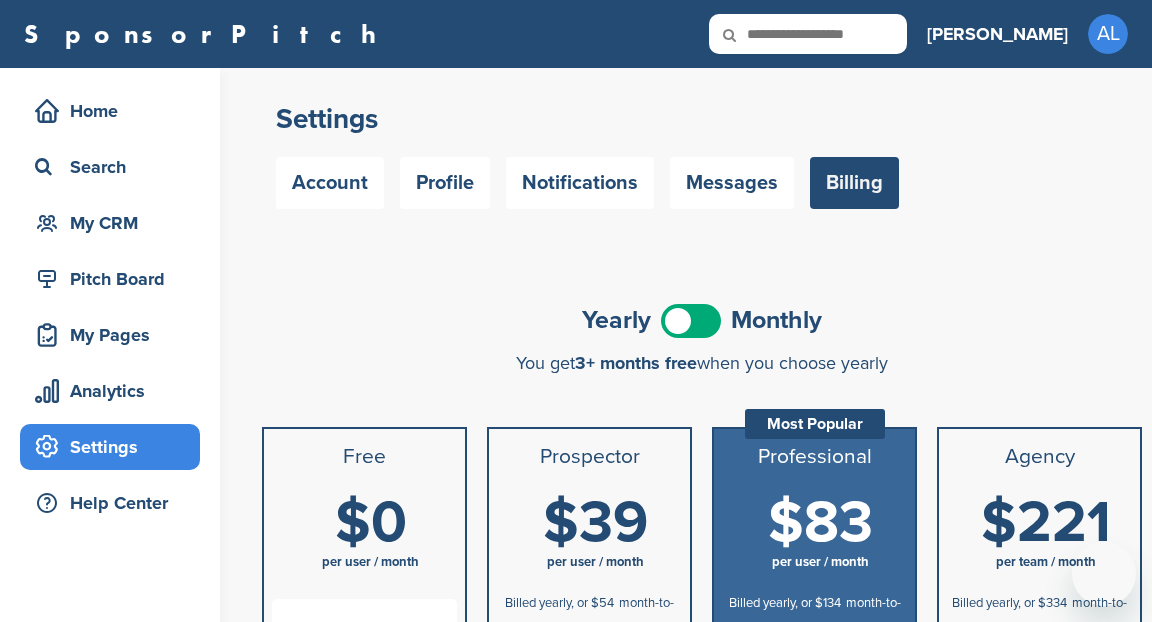 scroll, scrollTop: 0, scrollLeft: 0, axis: both 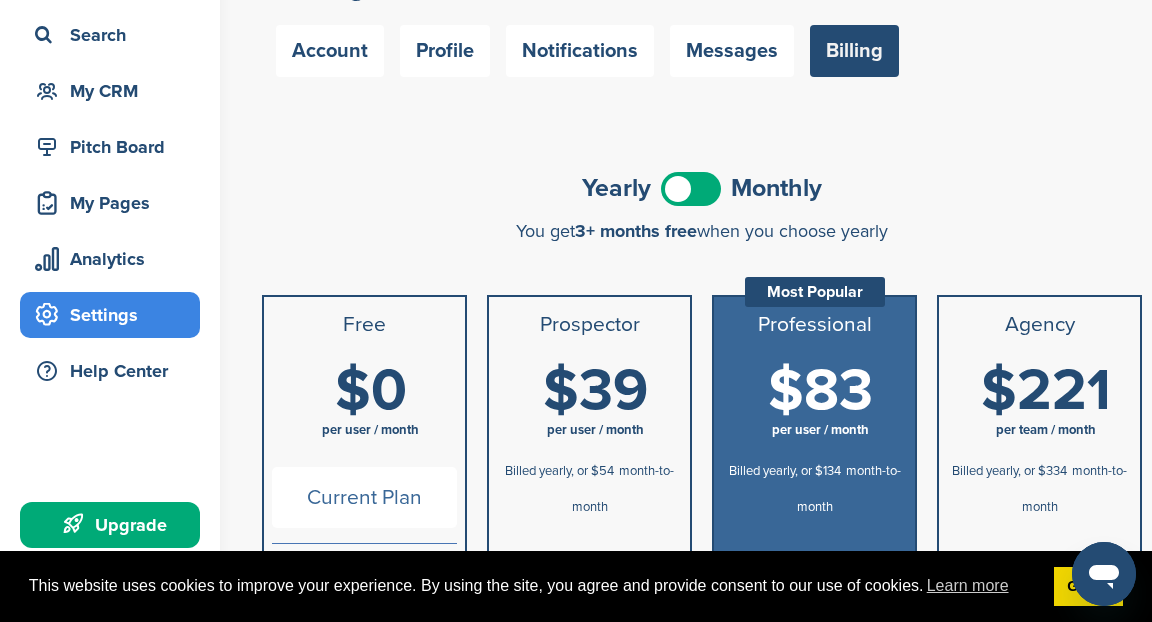 click at bounding box center (691, 189) 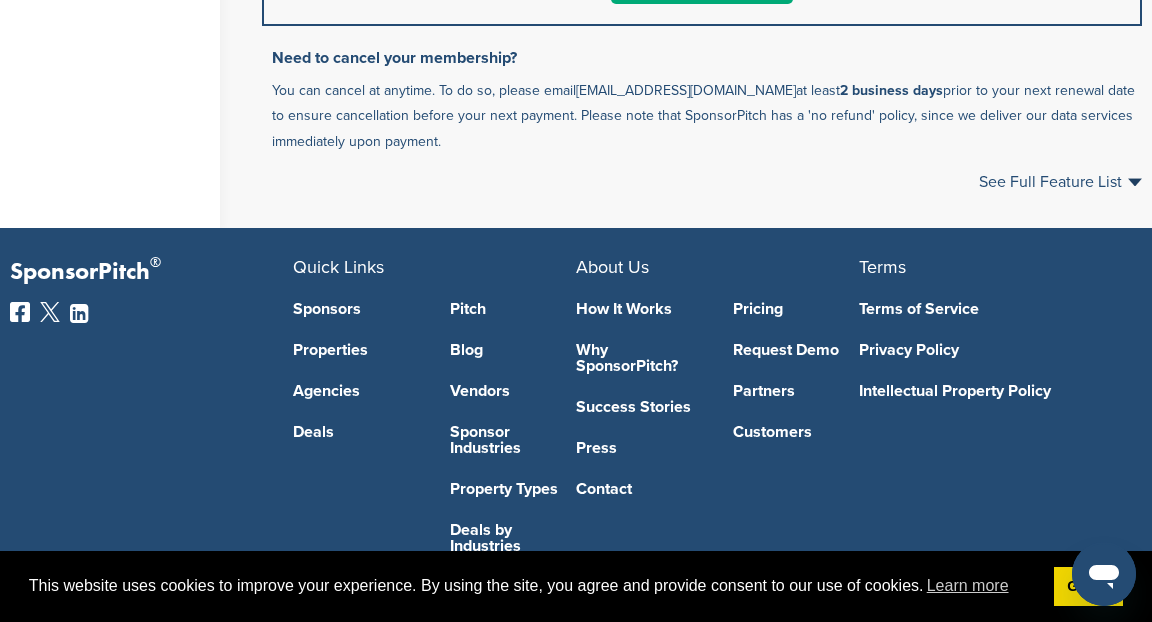 scroll, scrollTop: 1612, scrollLeft: 0, axis: vertical 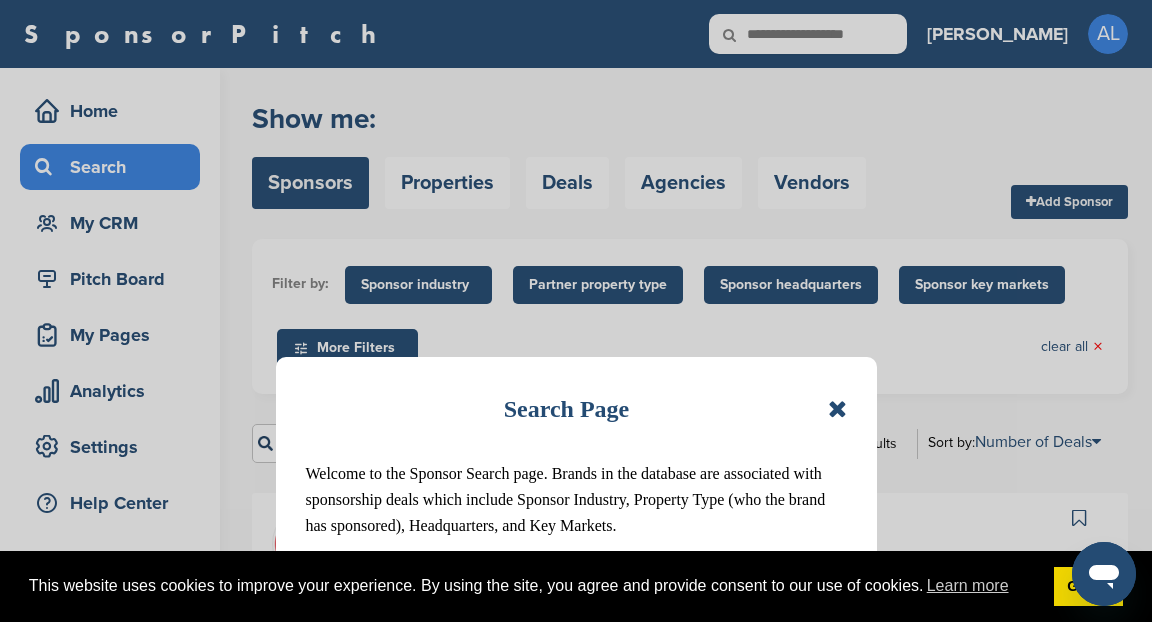 click at bounding box center [837, 409] 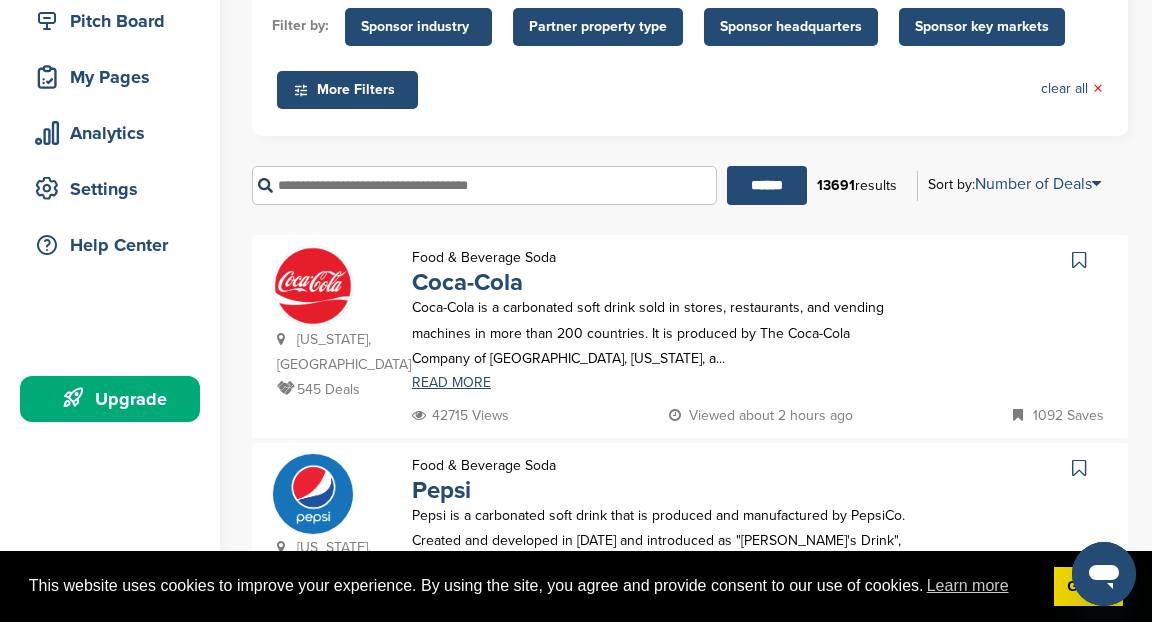 scroll, scrollTop: 312, scrollLeft: 0, axis: vertical 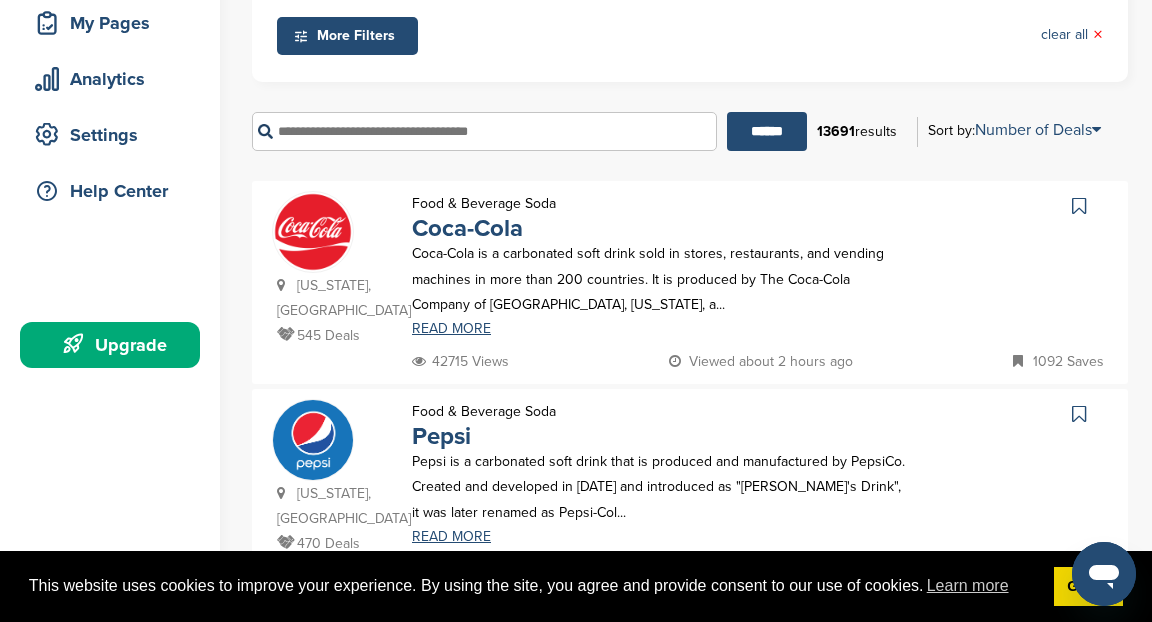 click at bounding box center (484, 131) 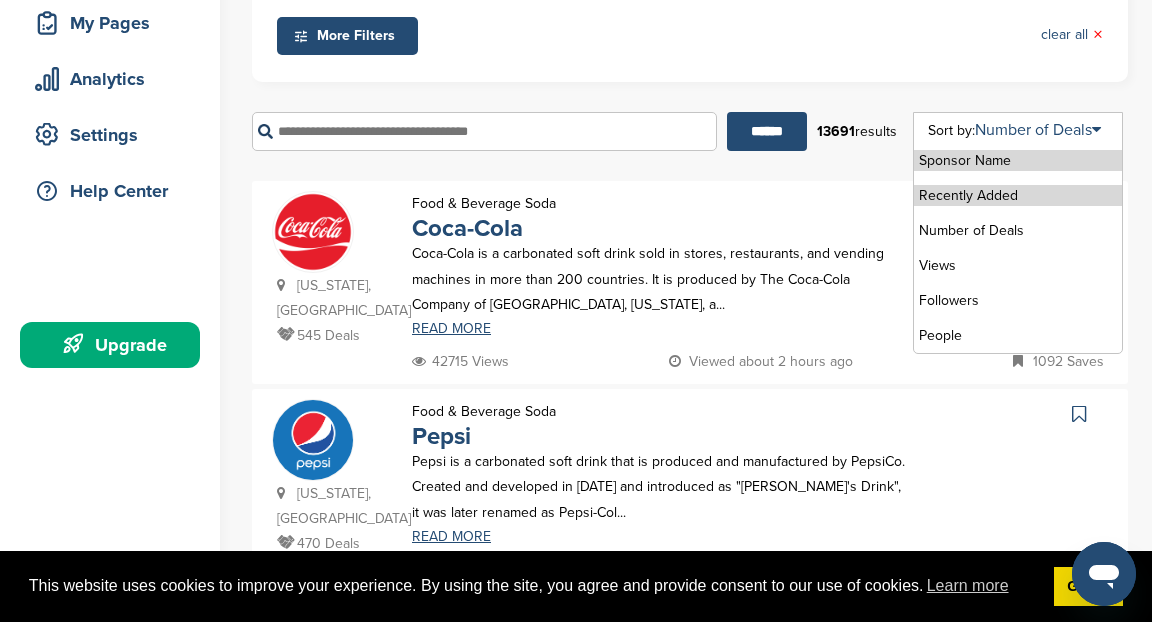 click on "Recently Added" at bounding box center (1018, 195) 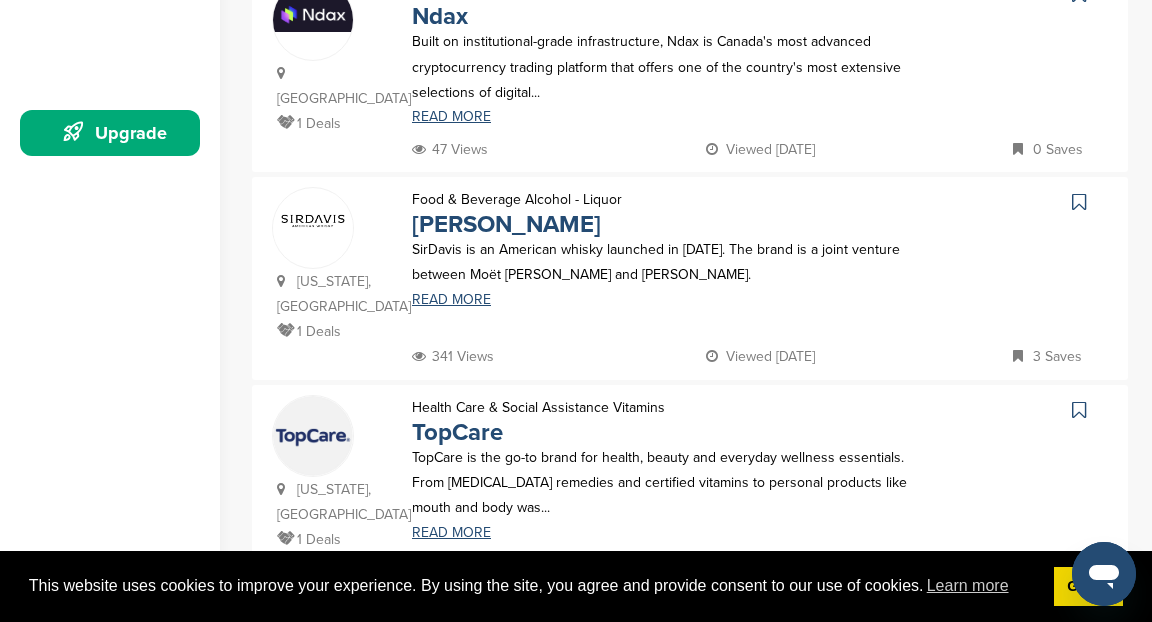 scroll, scrollTop: 724, scrollLeft: 0, axis: vertical 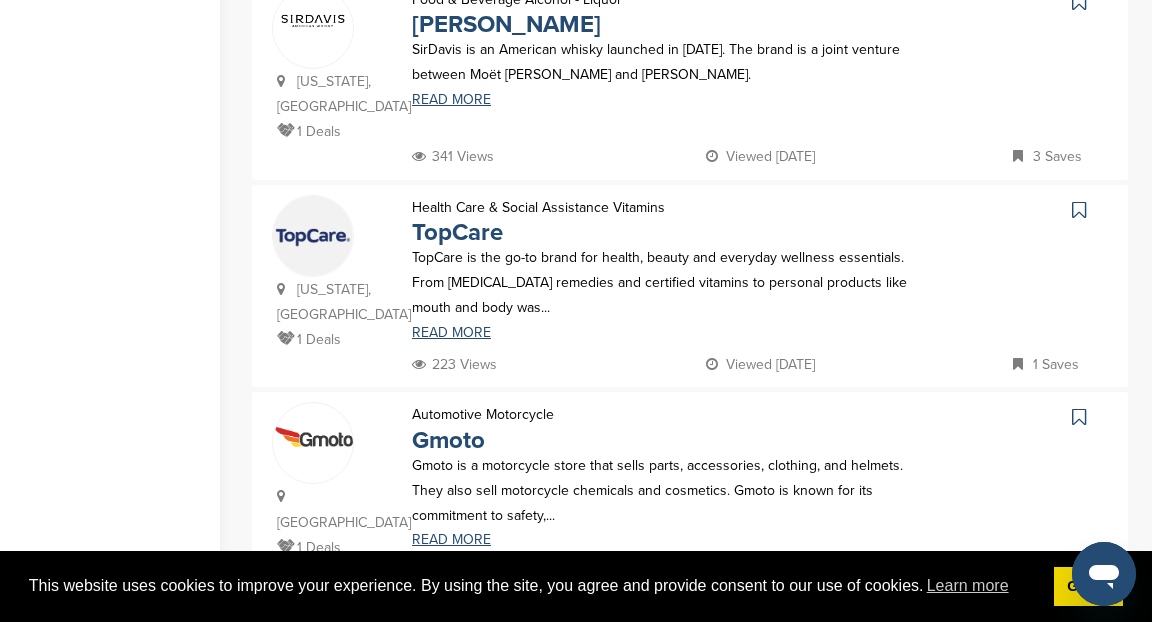 click on "TopCare is the go-to brand for health, beauty and everyday wellness essentials.
From cold and flu remedies and certified vitamins to personal products like mouth and body was..." at bounding box center (660, 283) 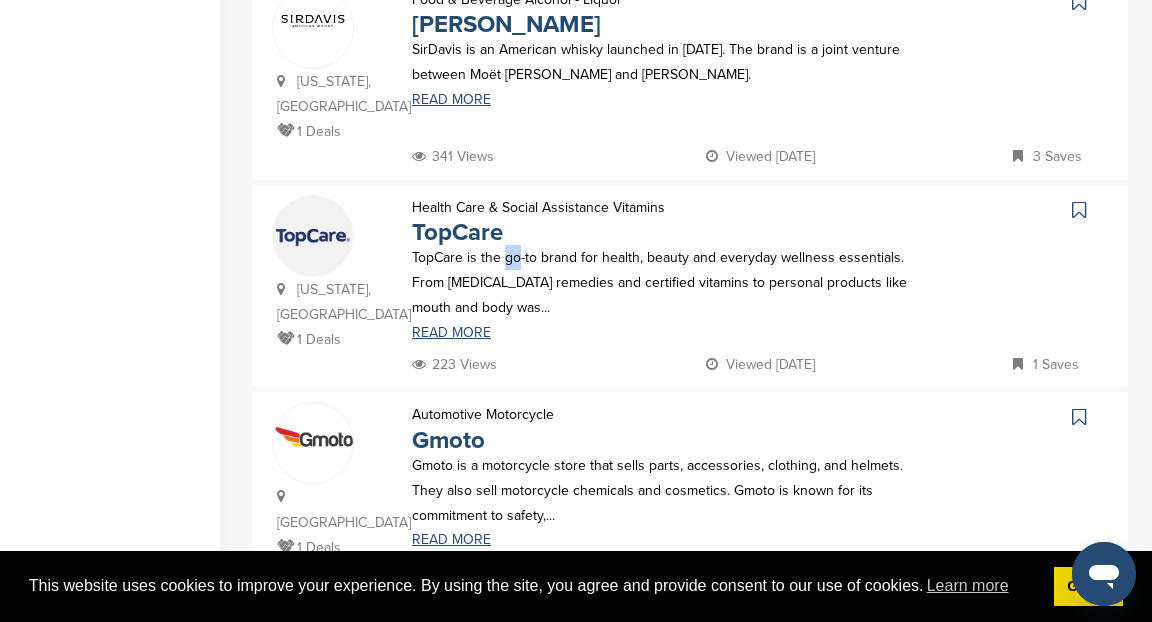 click on "TopCare is the go-to brand for health, beauty and everyday wellness essentials.
From cold and flu remedies and certified vitamins to personal products like mouth and body was..." at bounding box center [660, 283] 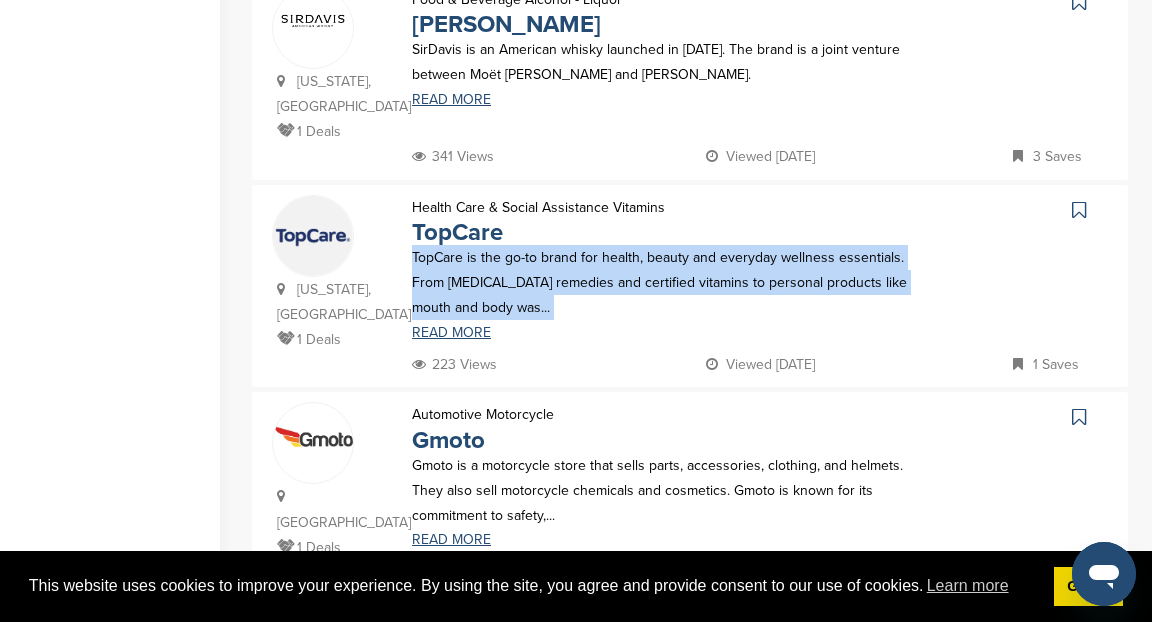click on "TopCare is the go-to brand for health, beauty and everyday wellness essentials.
From cold and flu remedies and certified vitamins to personal products like mouth and body was..." at bounding box center (660, 283) 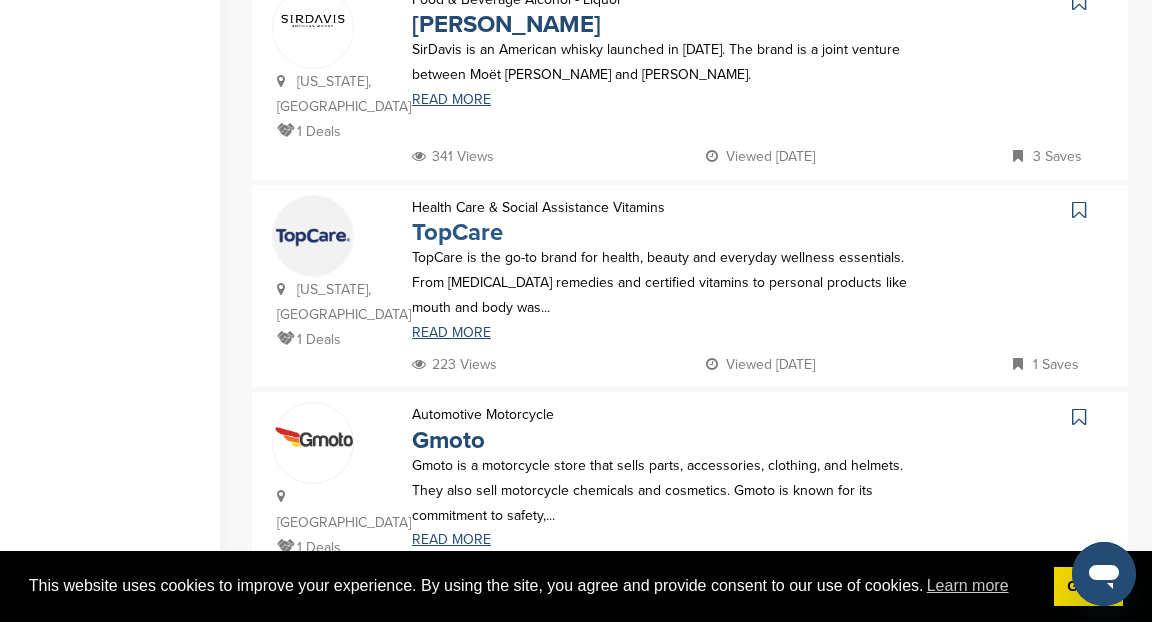 click on "TopCare" at bounding box center (457, 232) 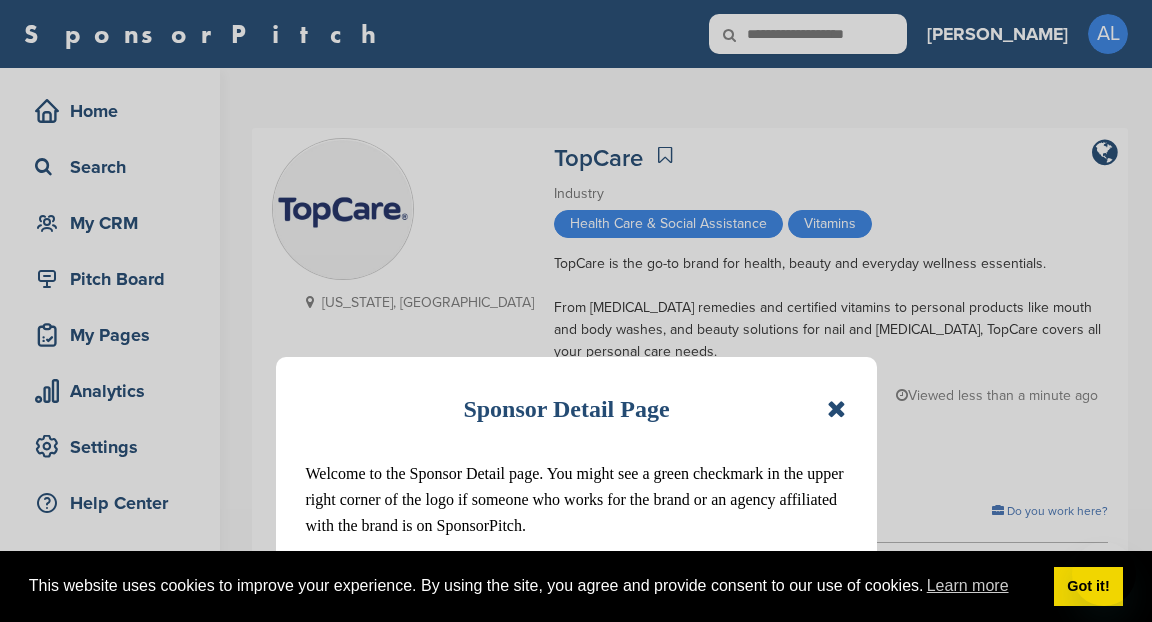 scroll, scrollTop: 0, scrollLeft: 0, axis: both 